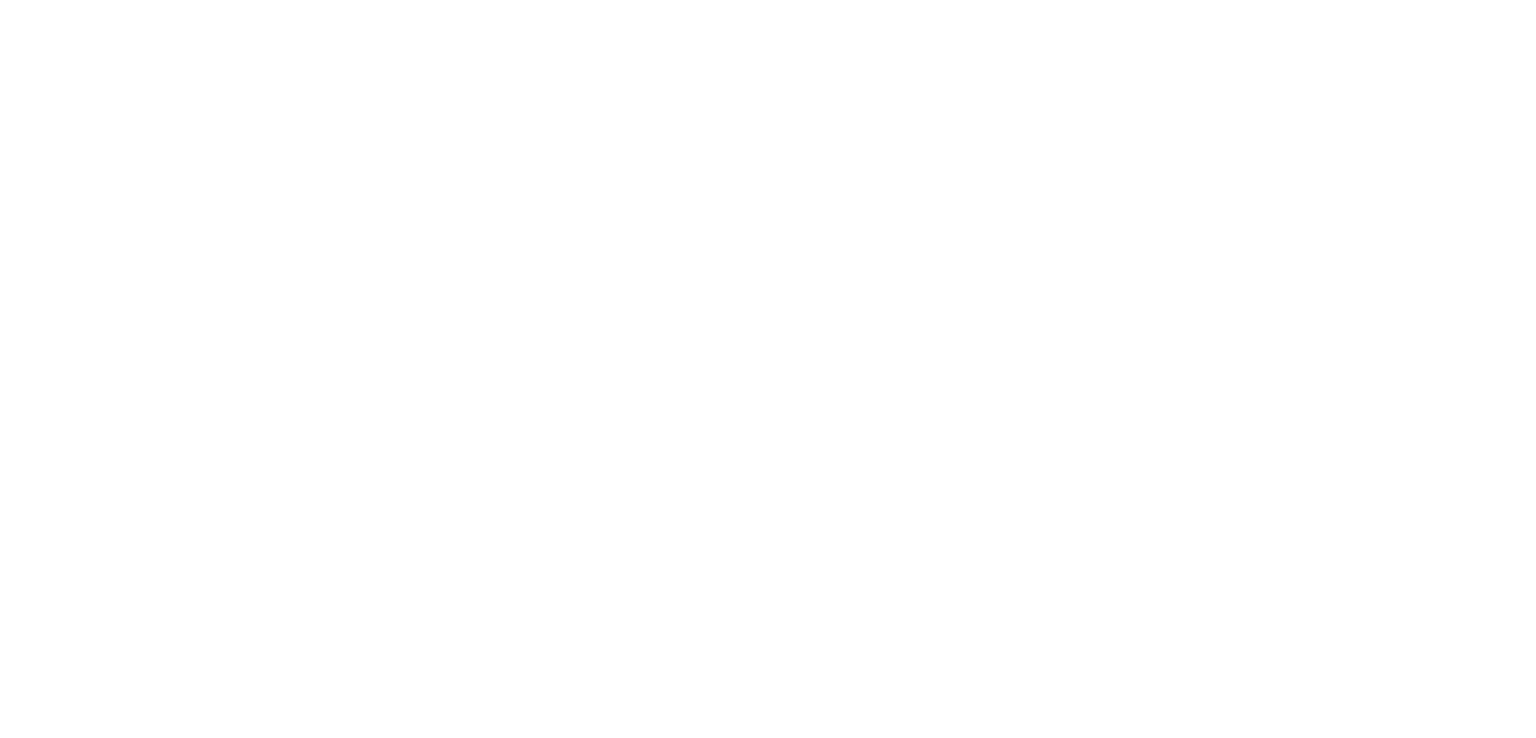 scroll, scrollTop: 0, scrollLeft: 0, axis: both 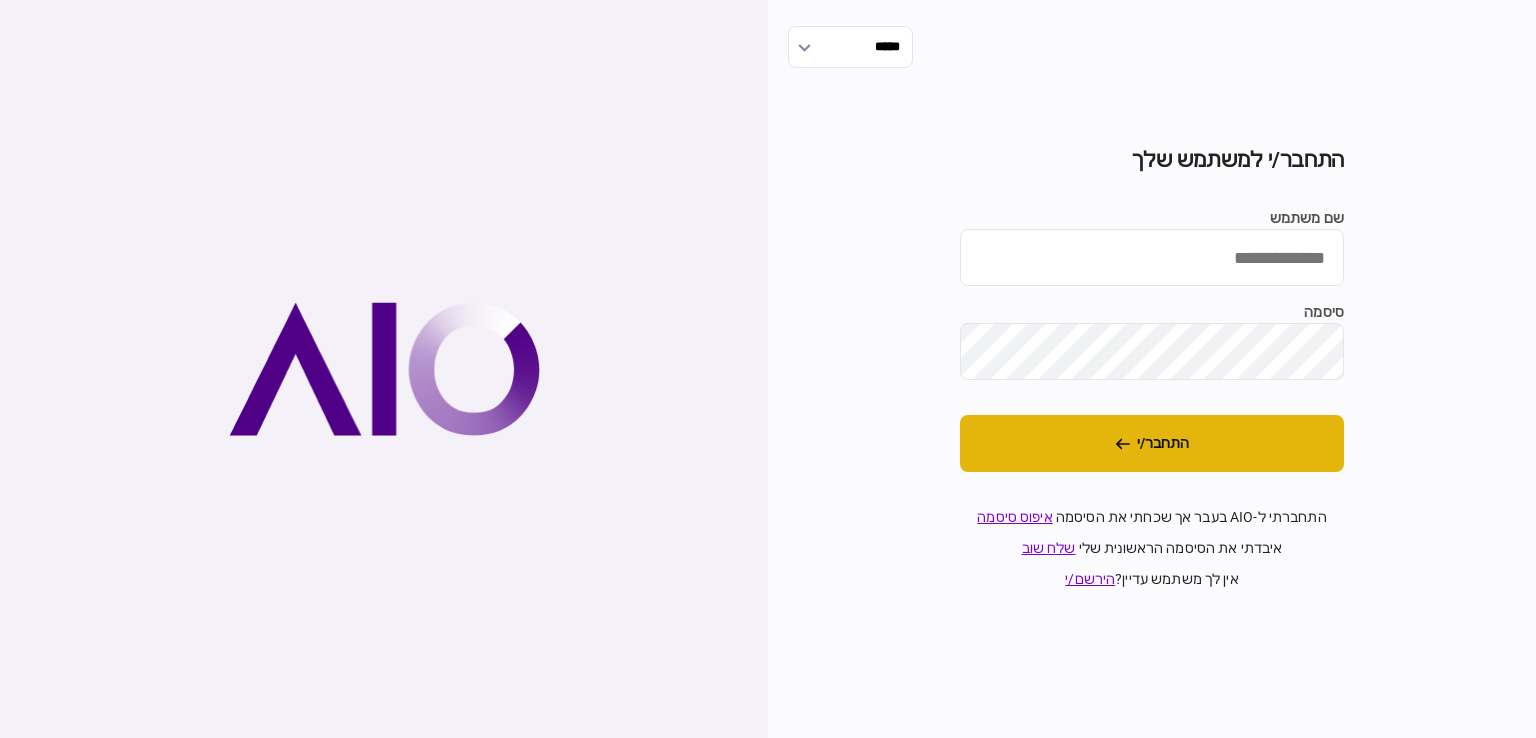 type on "**********" 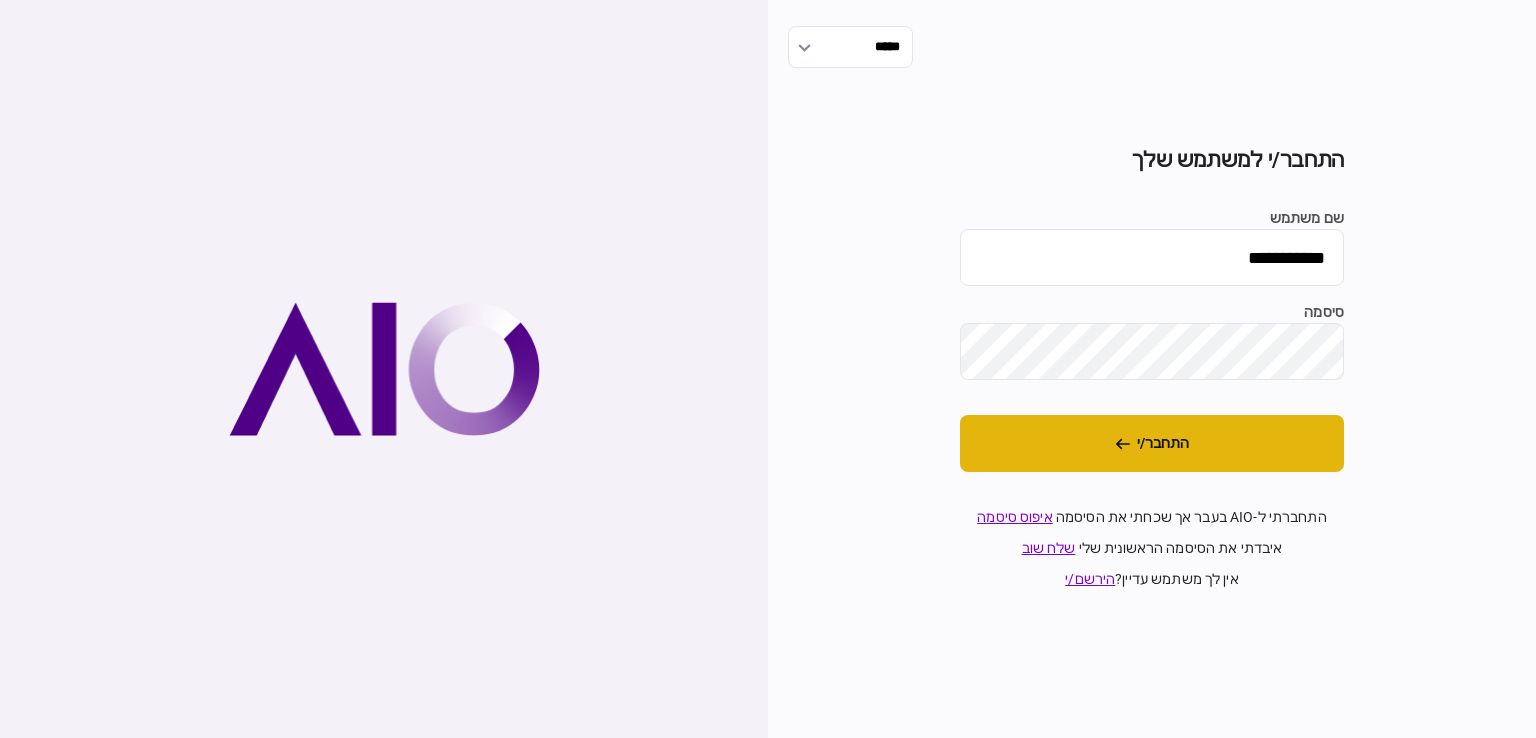 click on "התחבר/י" at bounding box center [1152, 443] 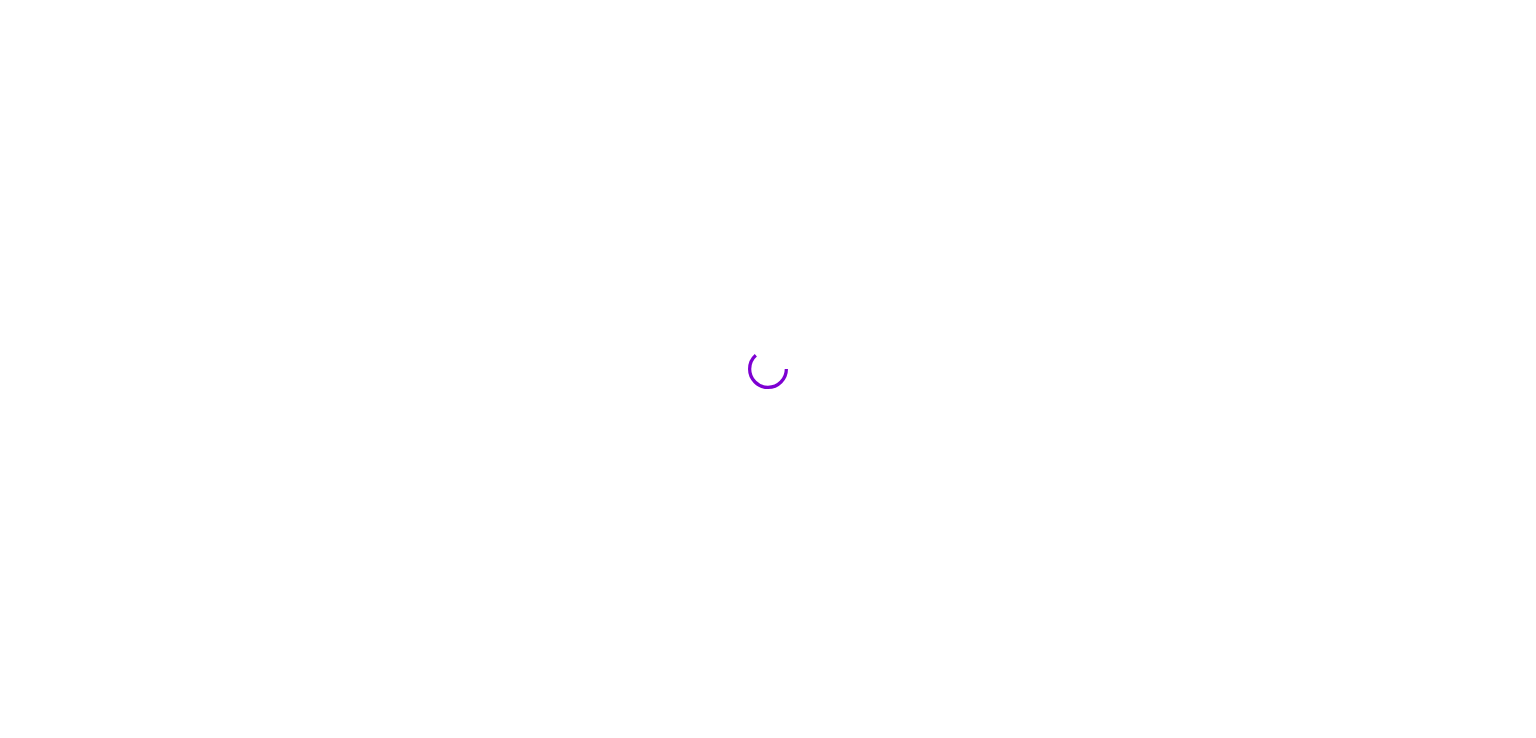 scroll, scrollTop: 0, scrollLeft: 0, axis: both 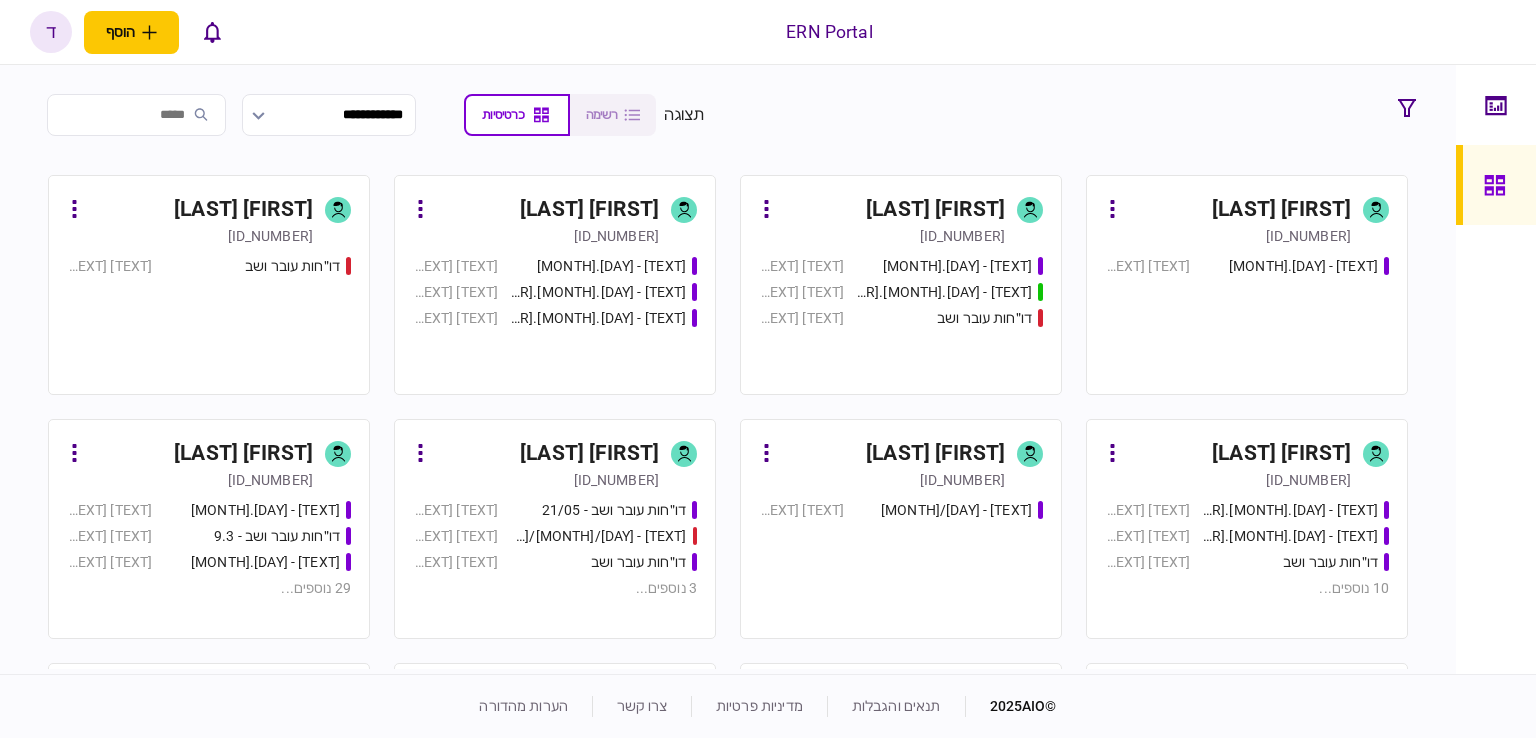 click on "[FIRST] [LAST] [ID_NUMBER] [TEXT] - [DAY].[MONTH].[YEAR] [TEXT] [TEXT] [TEXT] [TEXT] [TEXT] [TEXT] [TEXT] [TEXT] [TEXT] [NUMBER] [TEXT] ..." at bounding box center [1247, 529] 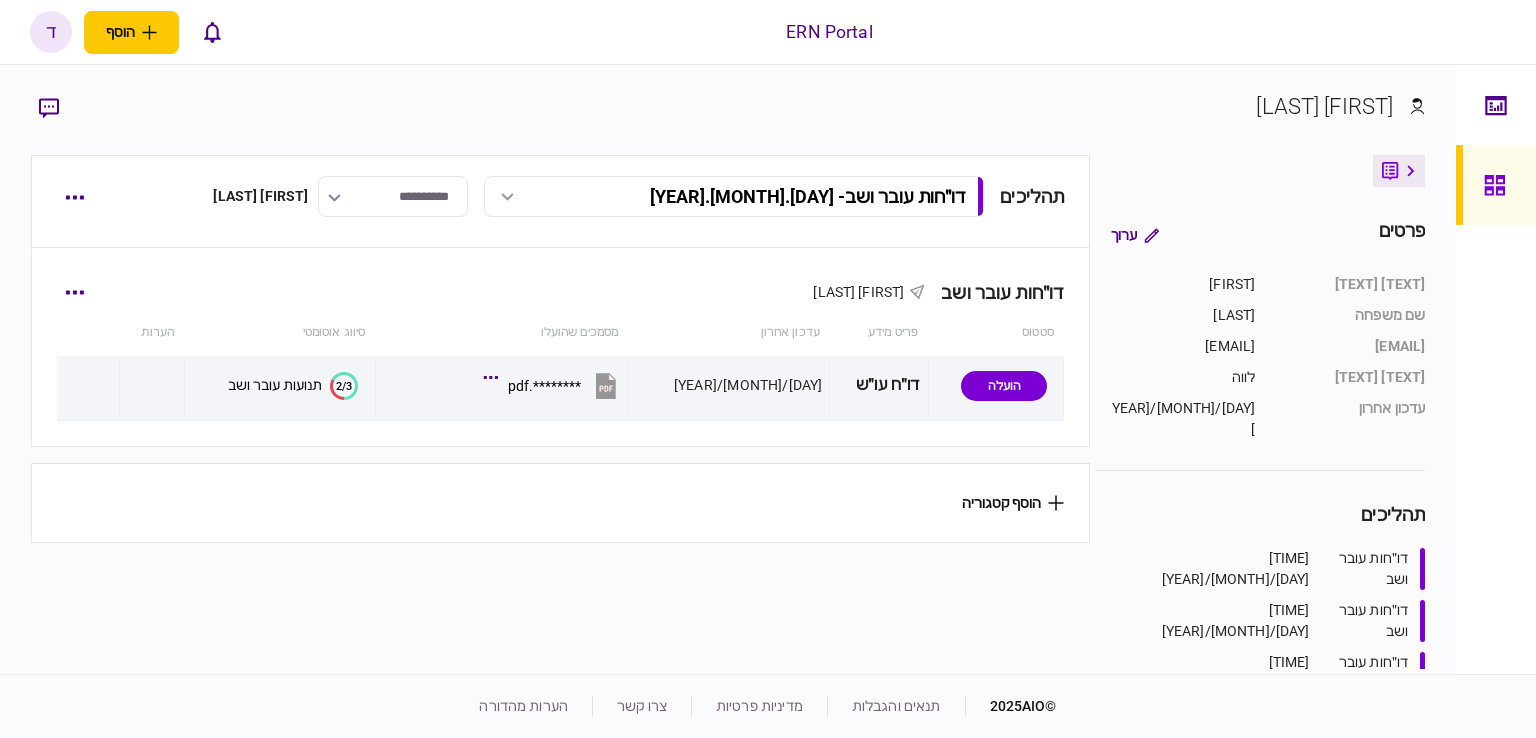 click on "[TEXT] [TEXT] [FIRST] [LAST] [TEXT] [TEXT] [TEXT] [TEXT] [TEXT] [TEXT] [TEXT] [DAY]/[MONTH]/[YEAR] ********.pdf [NUMBER]/[NUMBER] [TEXT] [TEXT]" at bounding box center (561, 347) 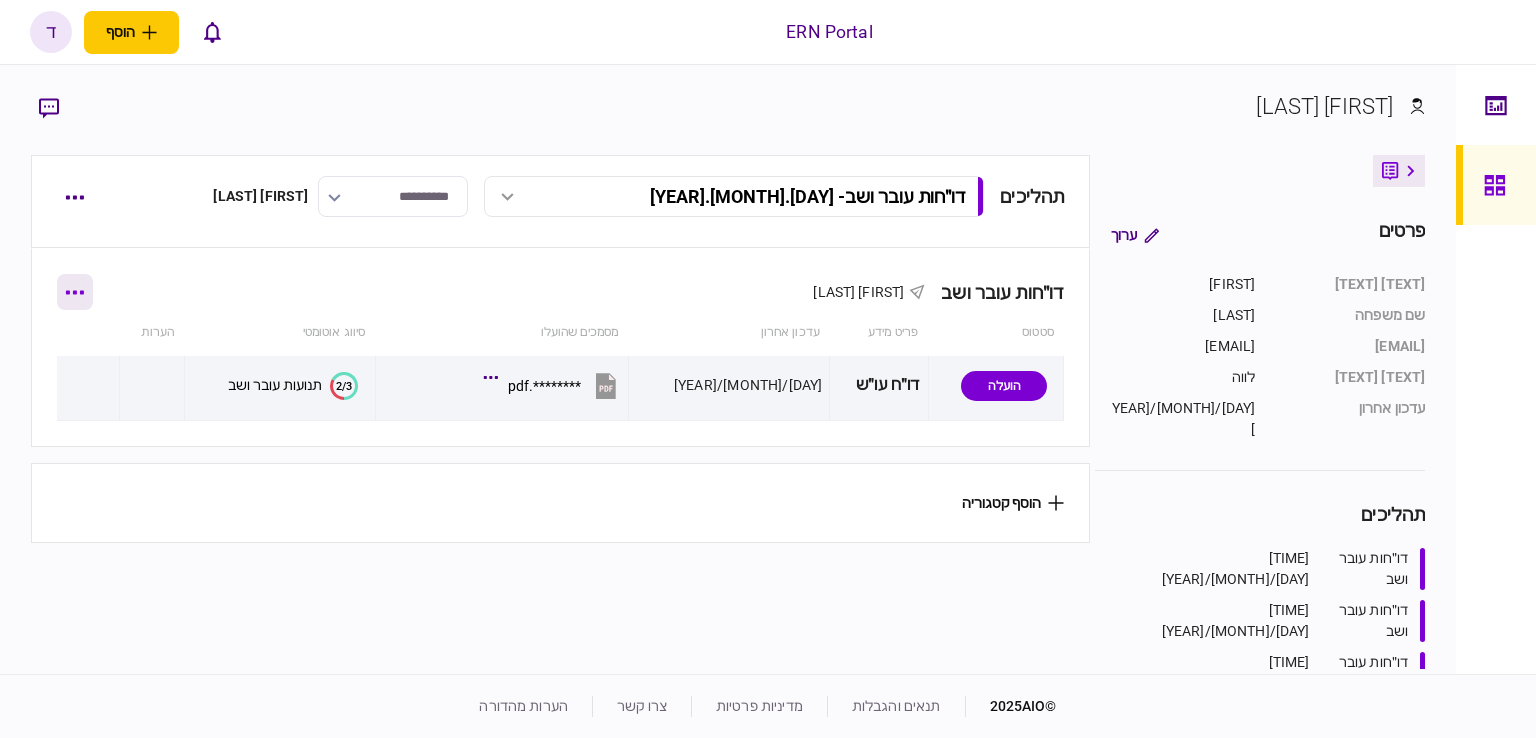 click at bounding box center [75, 292] 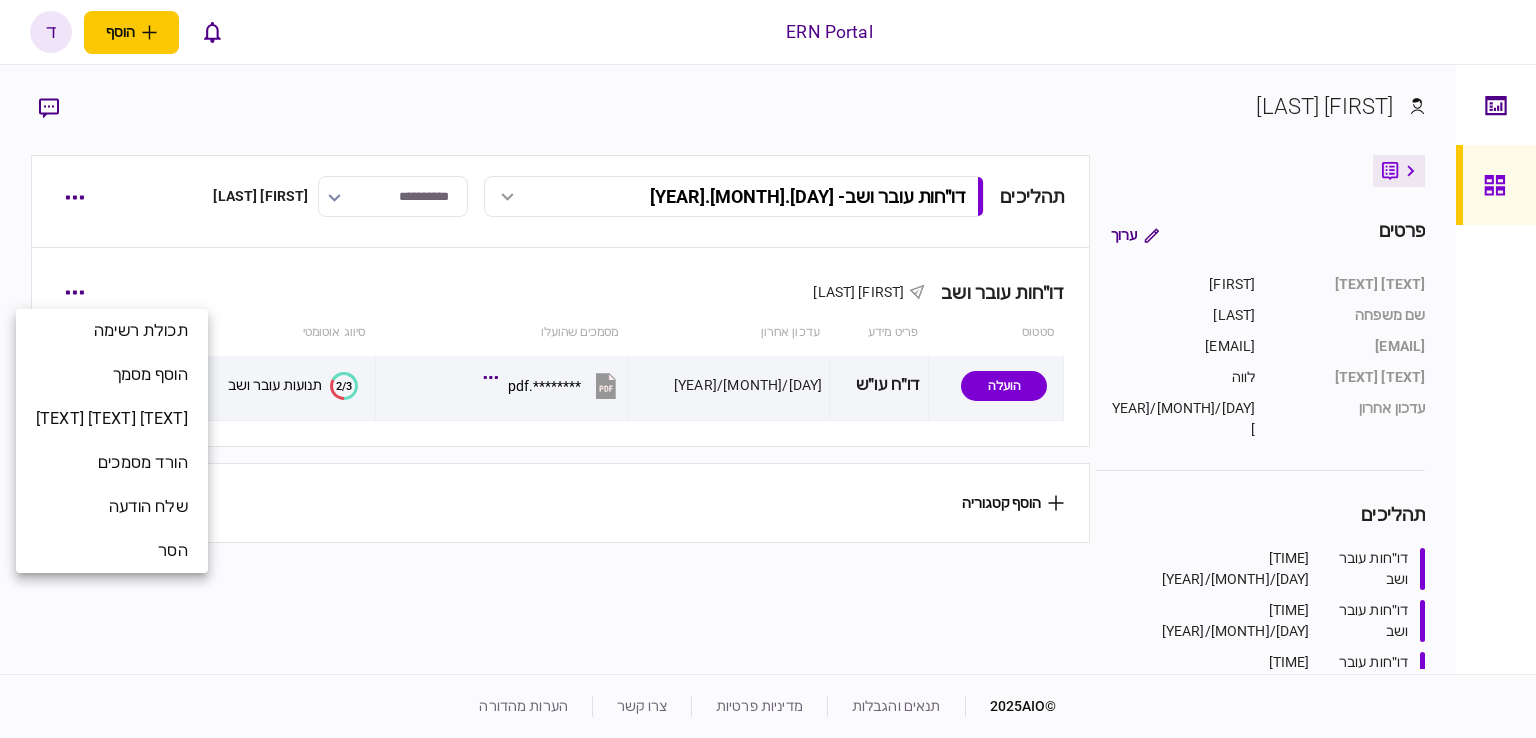 click at bounding box center [768, 369] 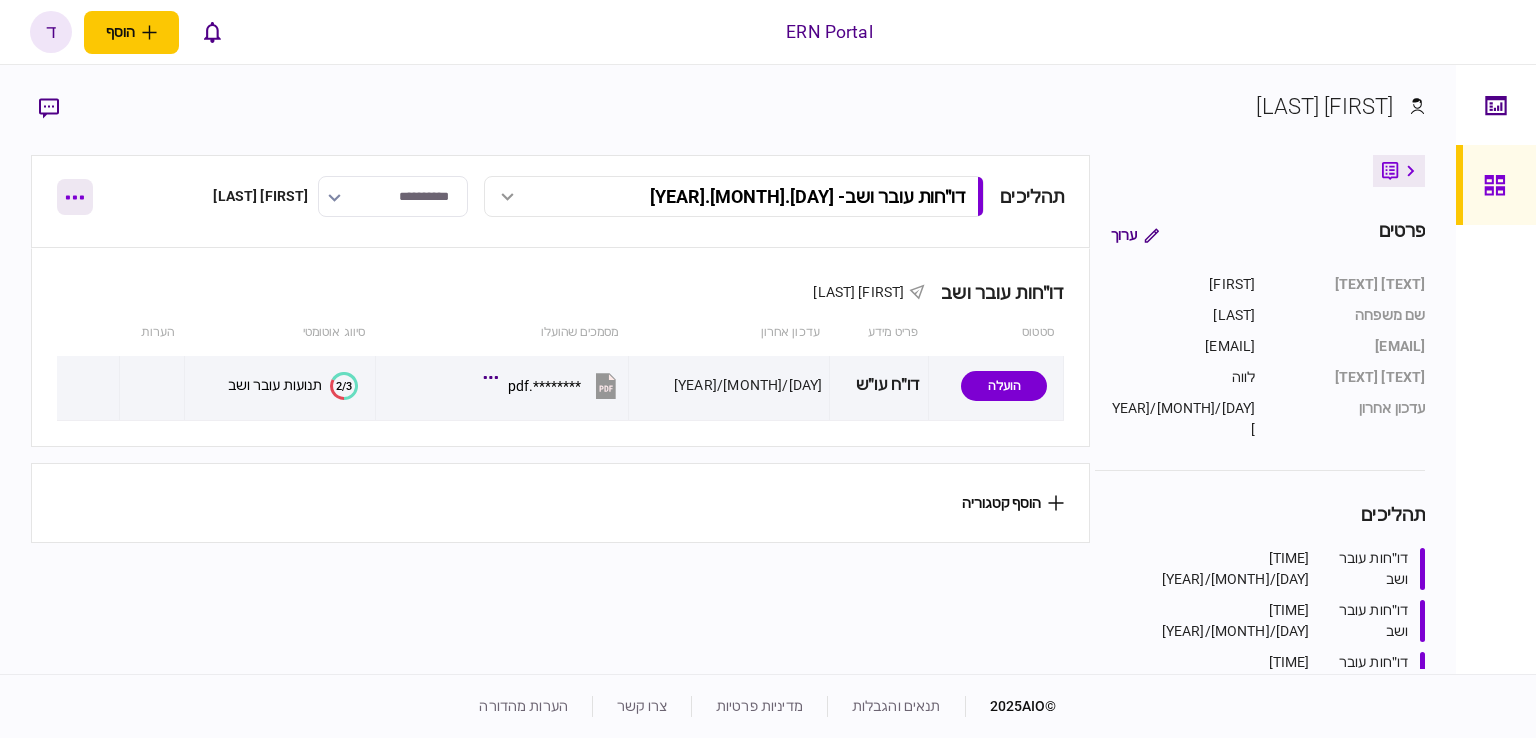 click 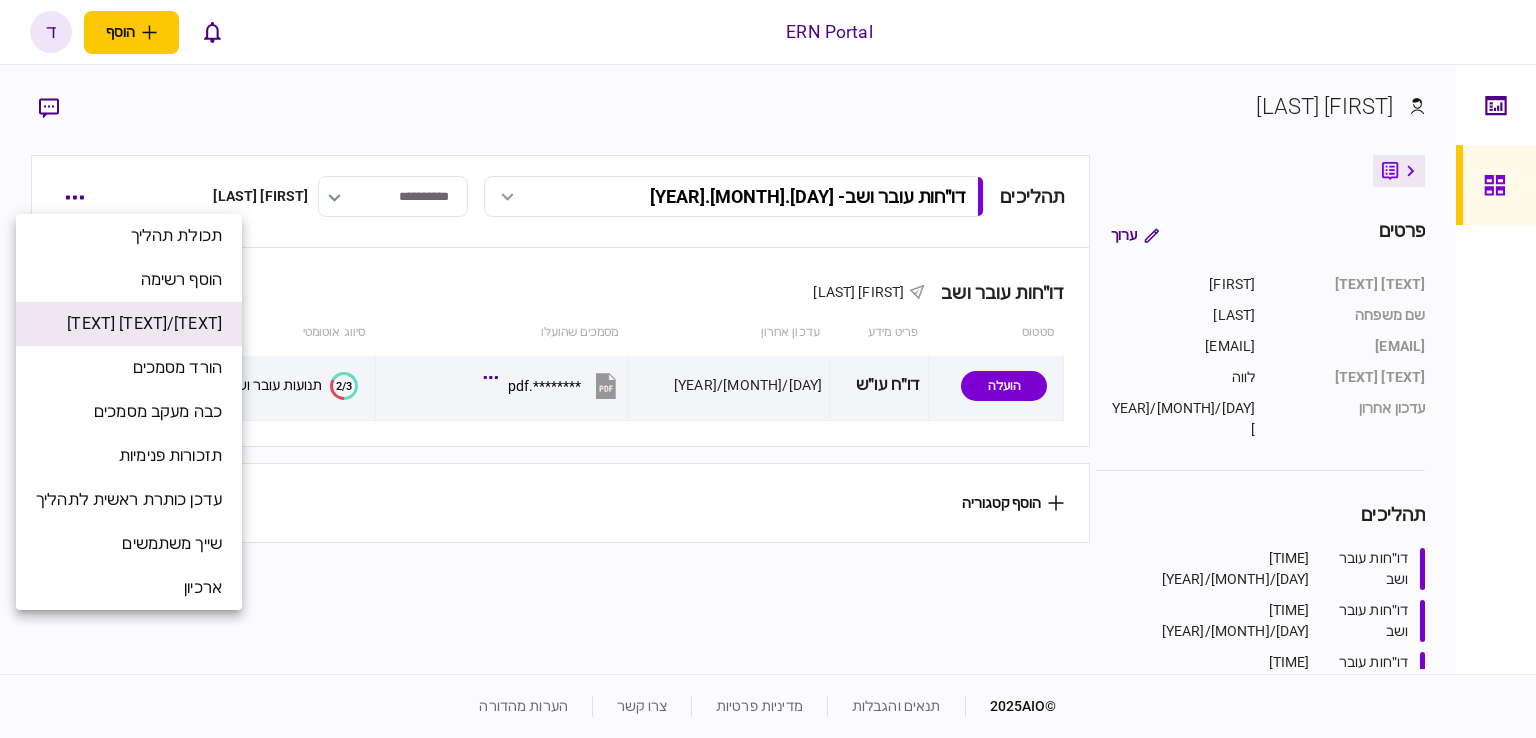 click on "[TEXT]/[TEXT] [TEXT]" at bounding box center (144, 324) 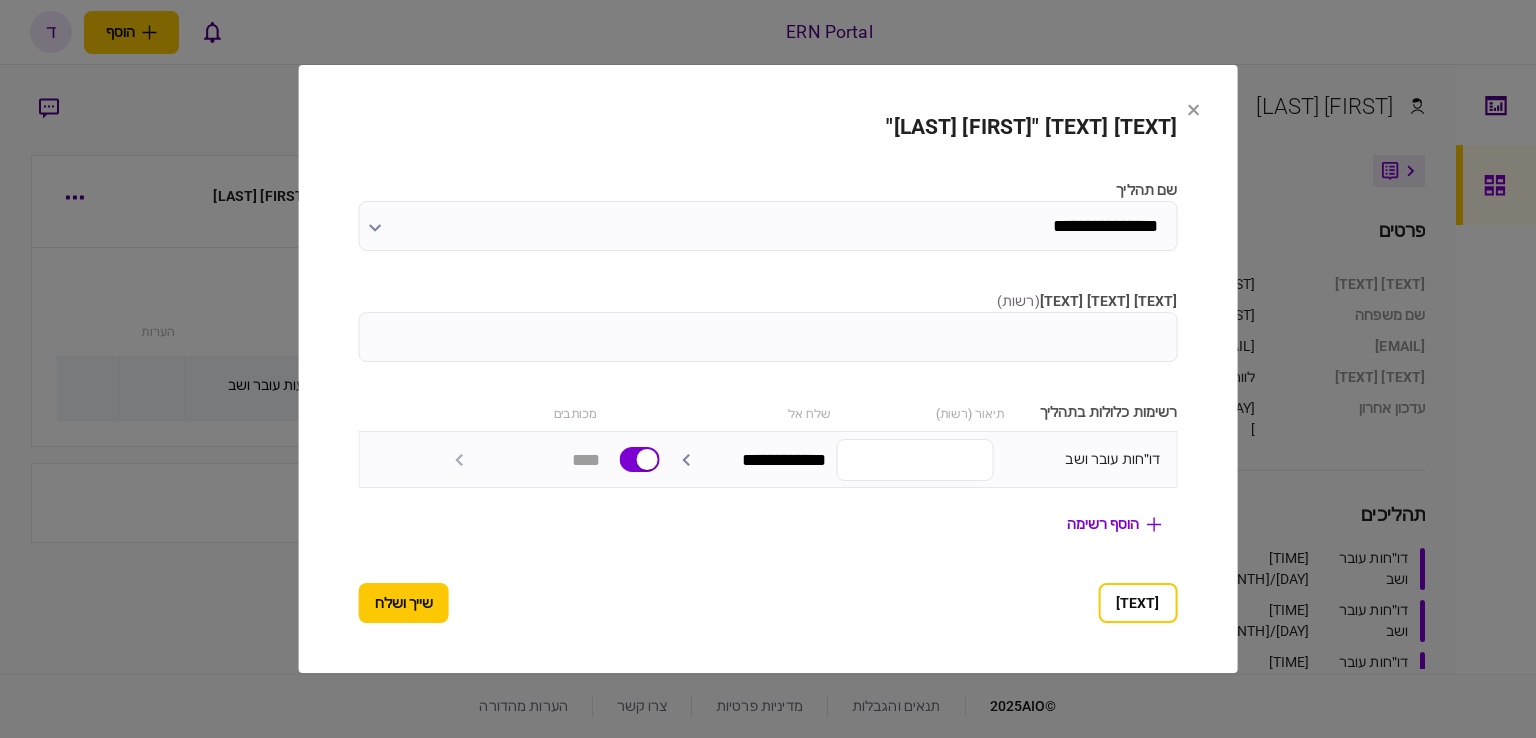 click on "[TEXT] [TEXT] [TEXT]" at bounding box center [768, 337] 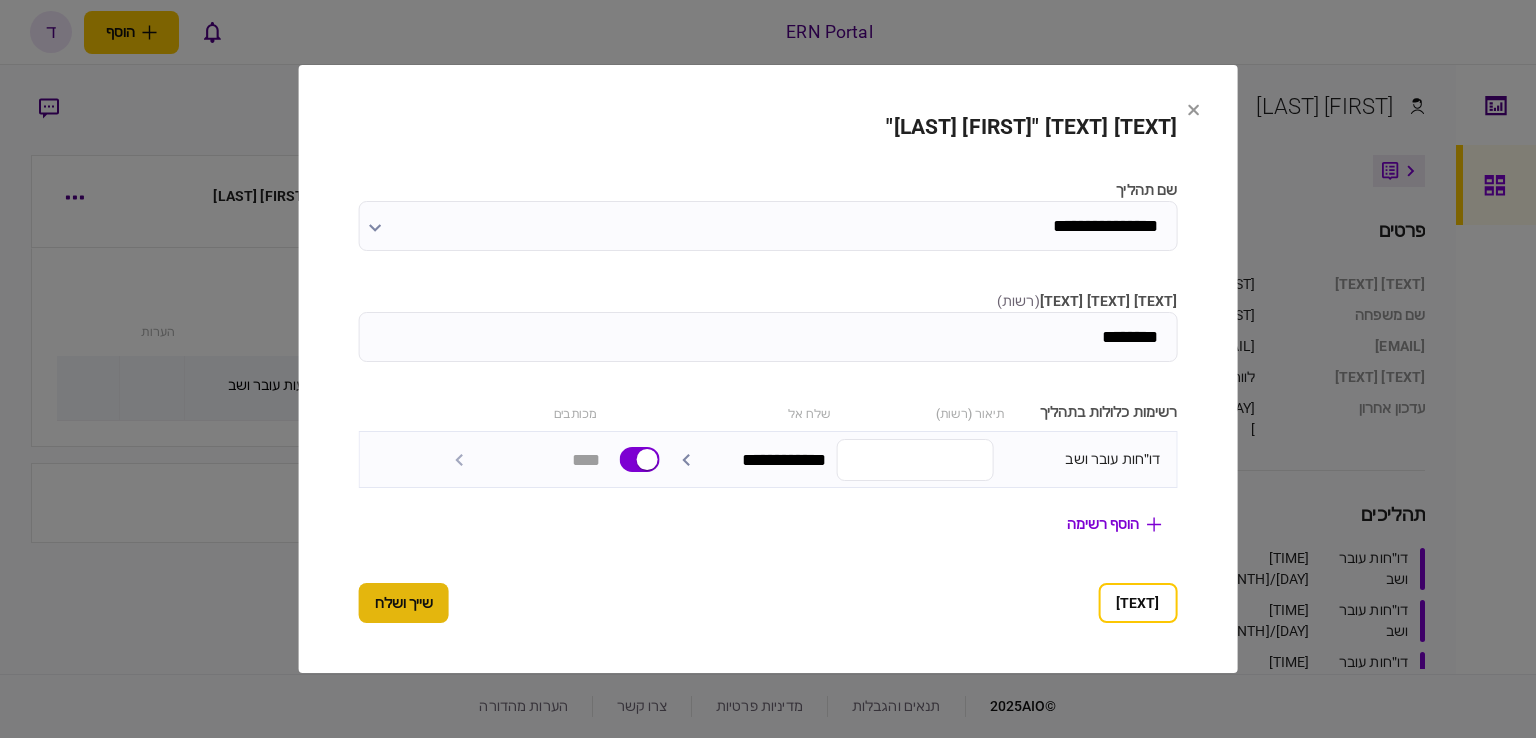 type on "********" 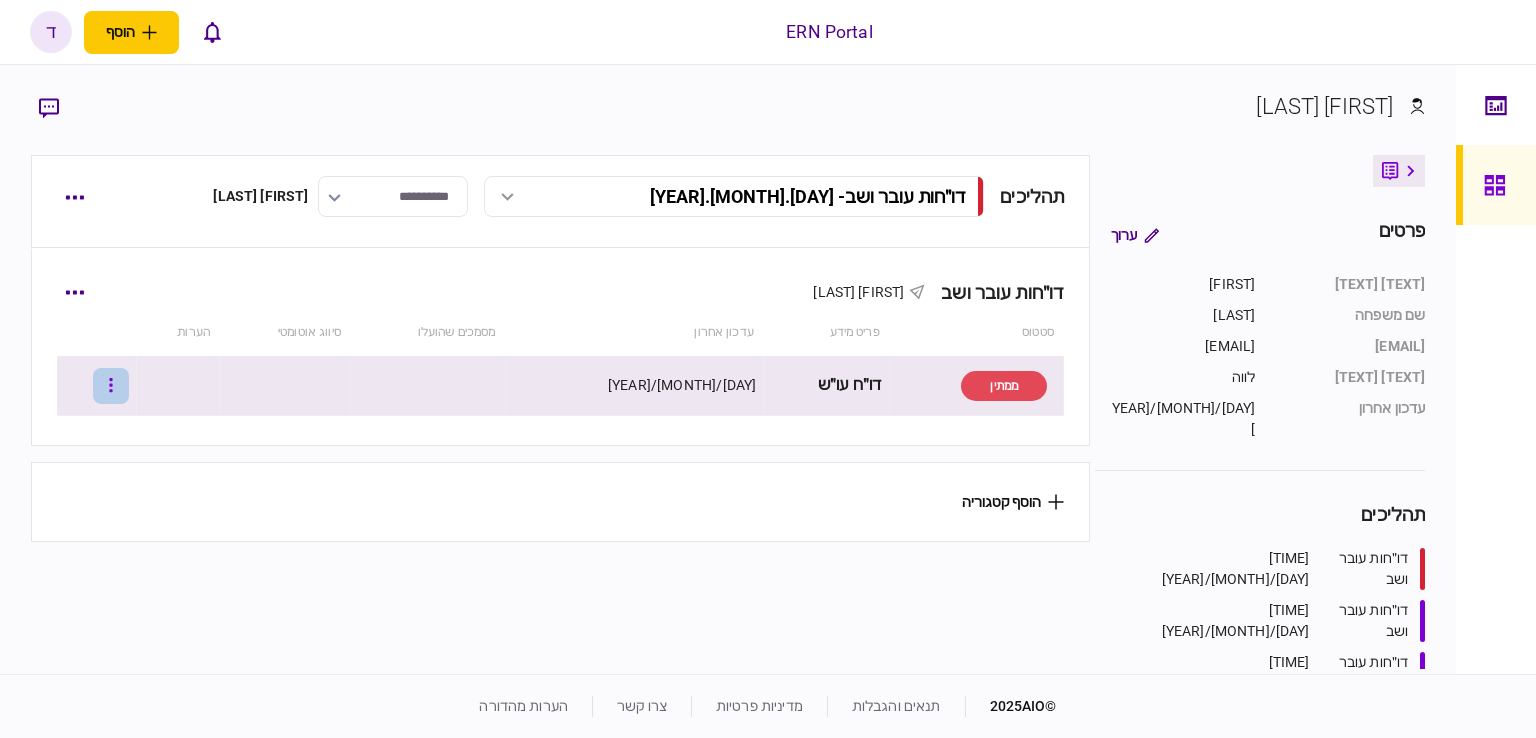 click at bounding box center (111, 386) 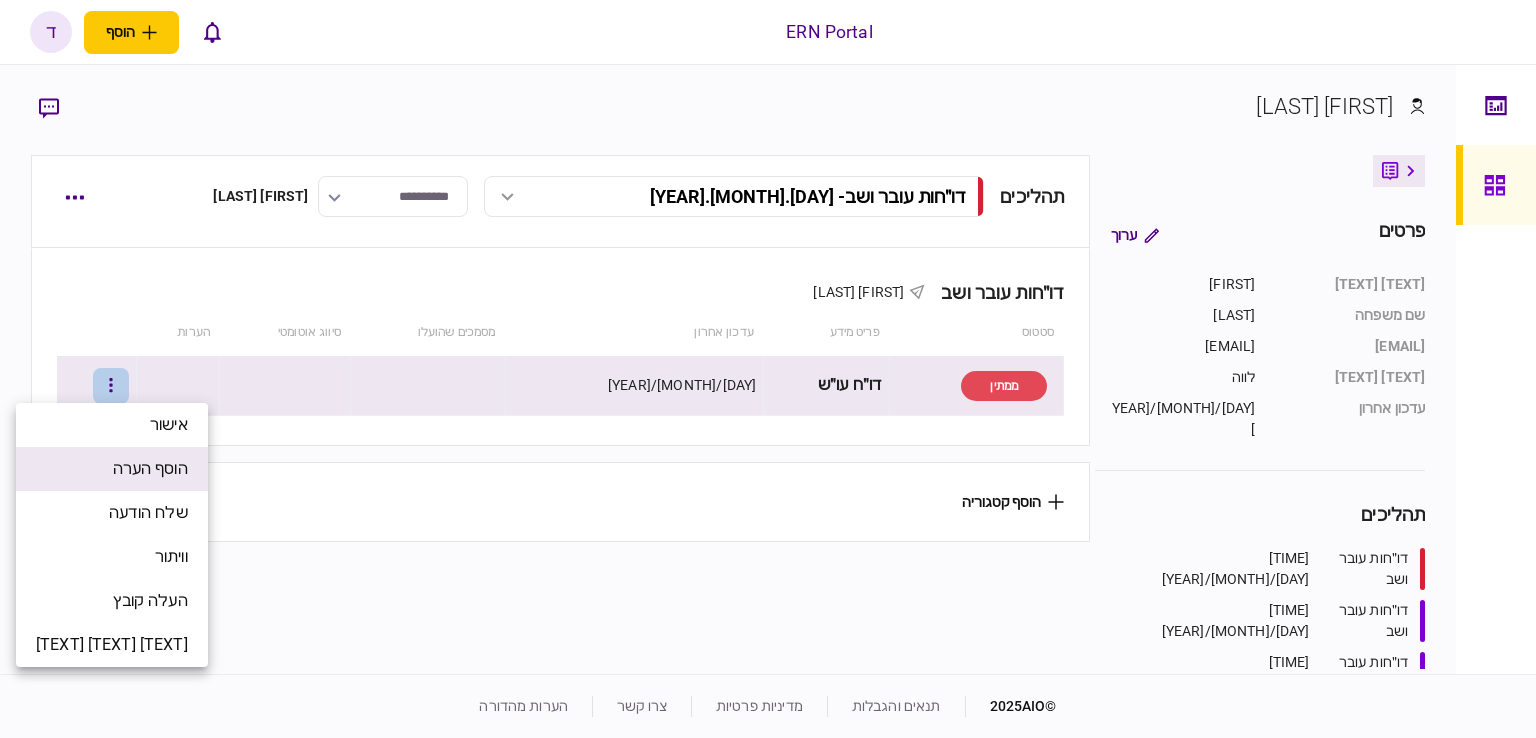 click on "הוסף הערה" at bounding box center [150, 469] 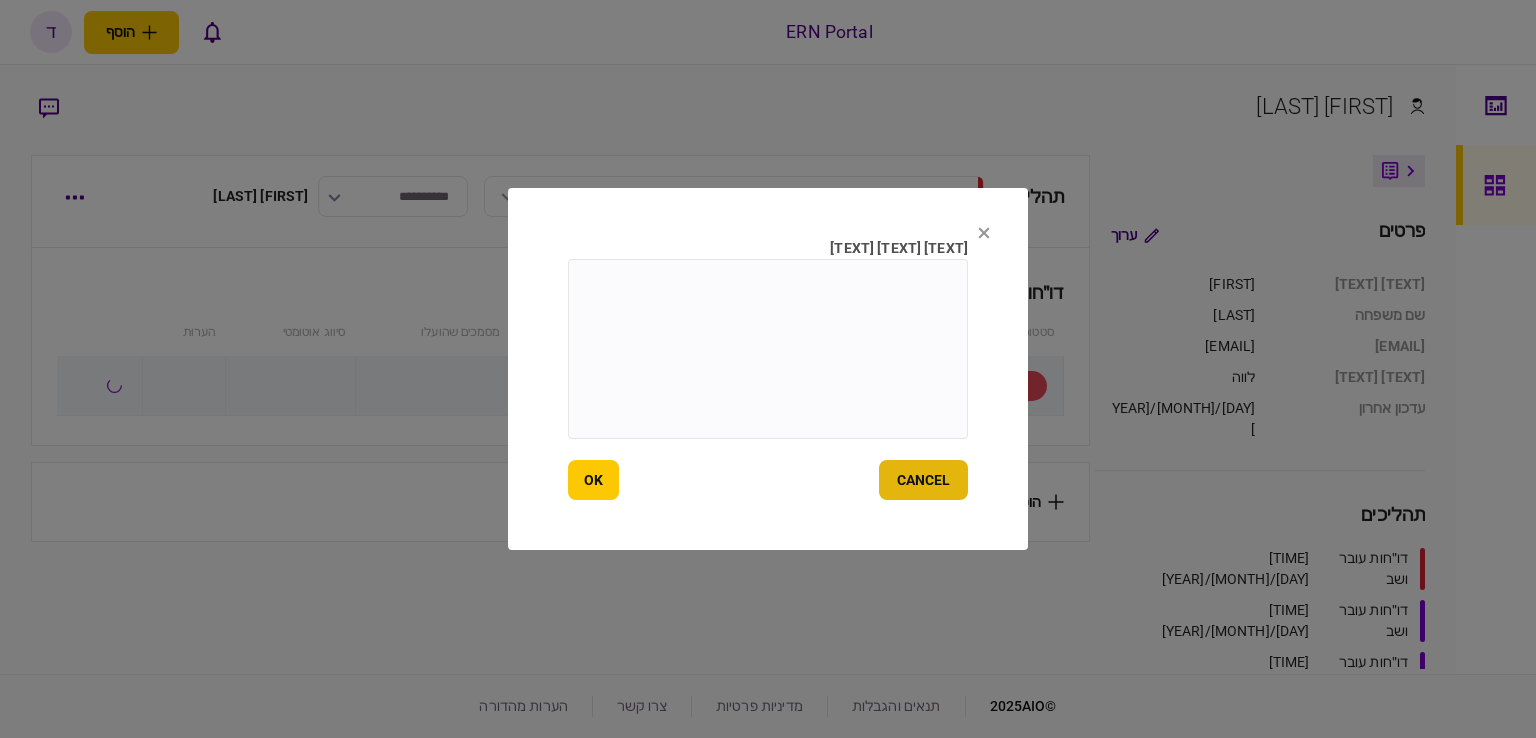click on "cancel" at bounding box center (923, 480) 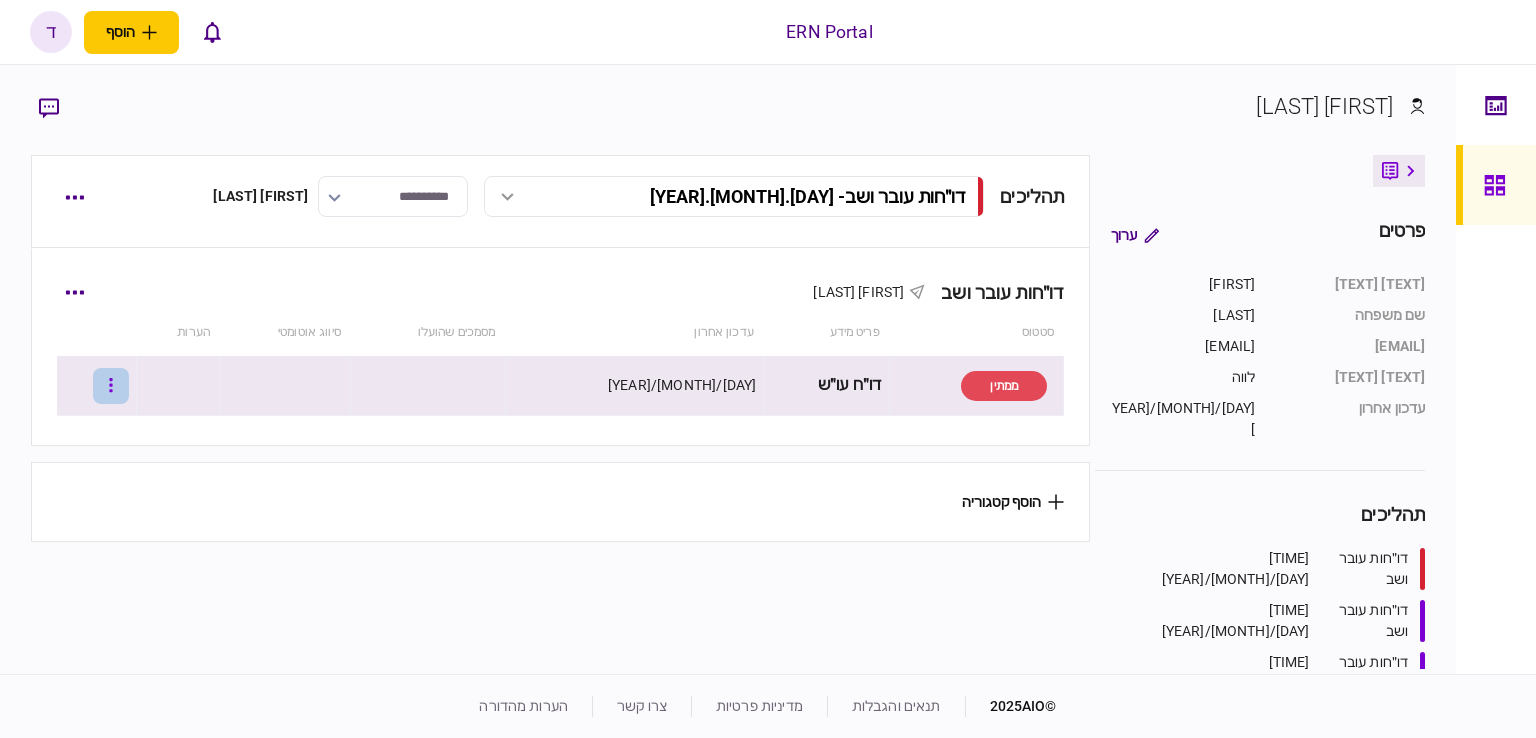 click at bounding box center (111, 386) 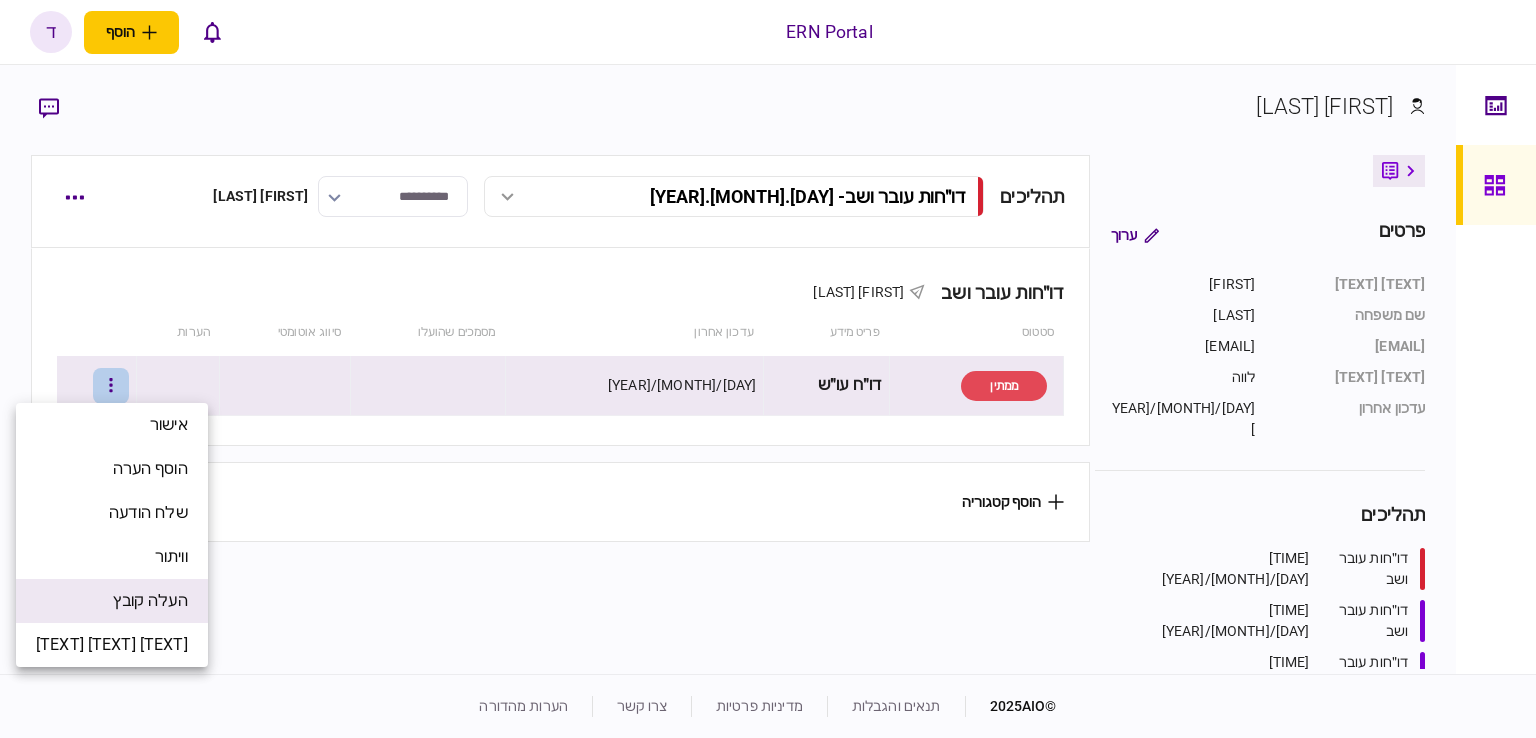 click on "העלה קובץ" at bounding box center [150, 601] 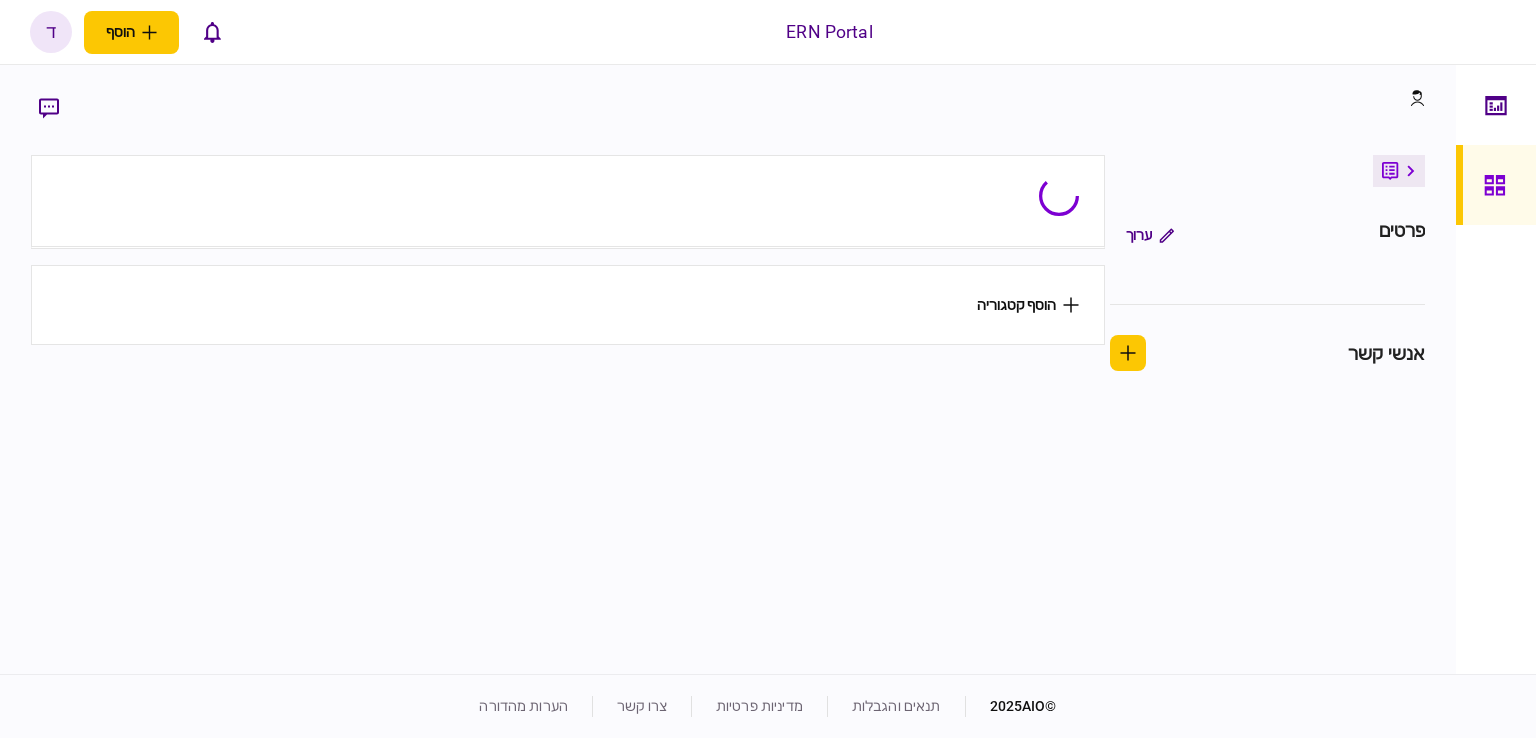 scroll, scrollTop: 0, scrollLeft: 0, axis: both 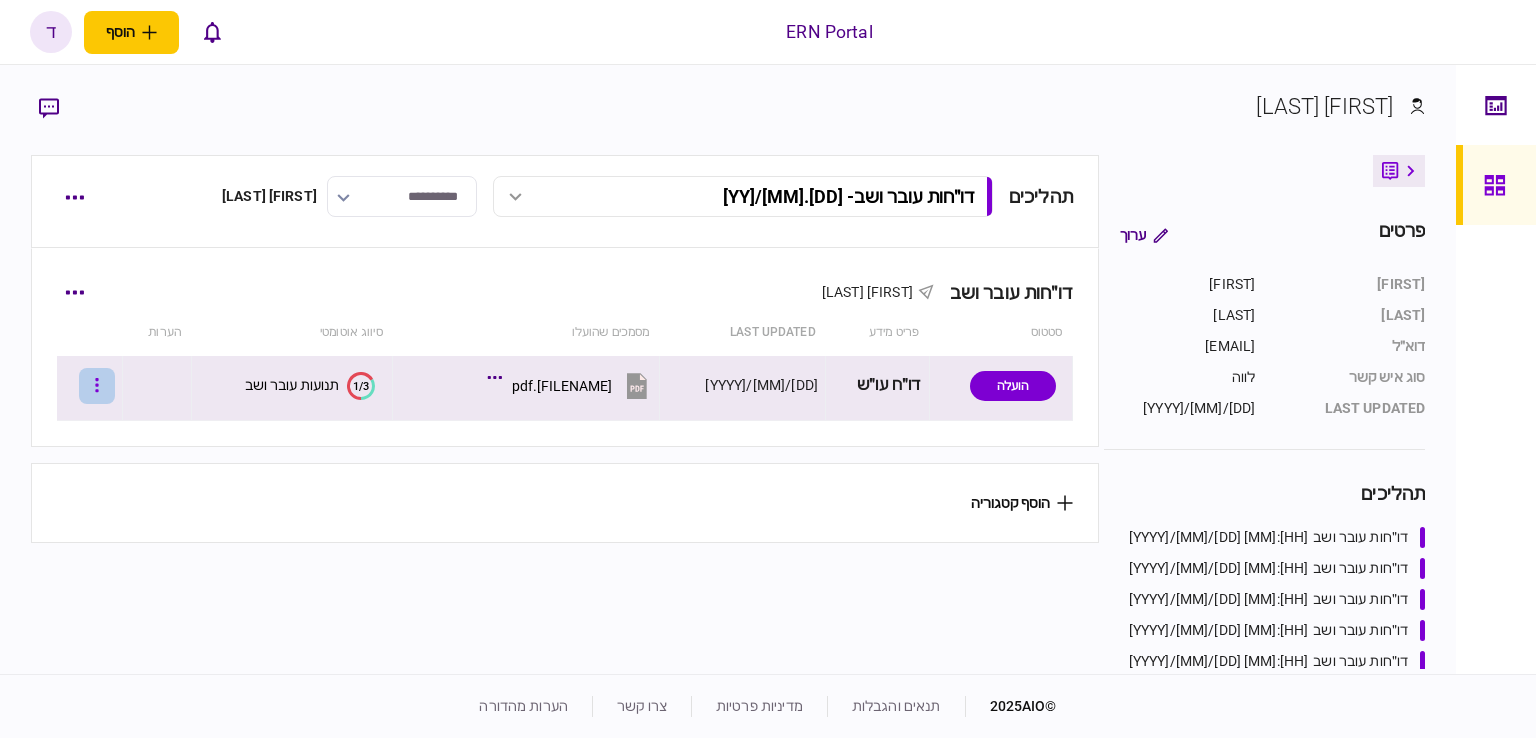 click at bounding box center (97, 386) 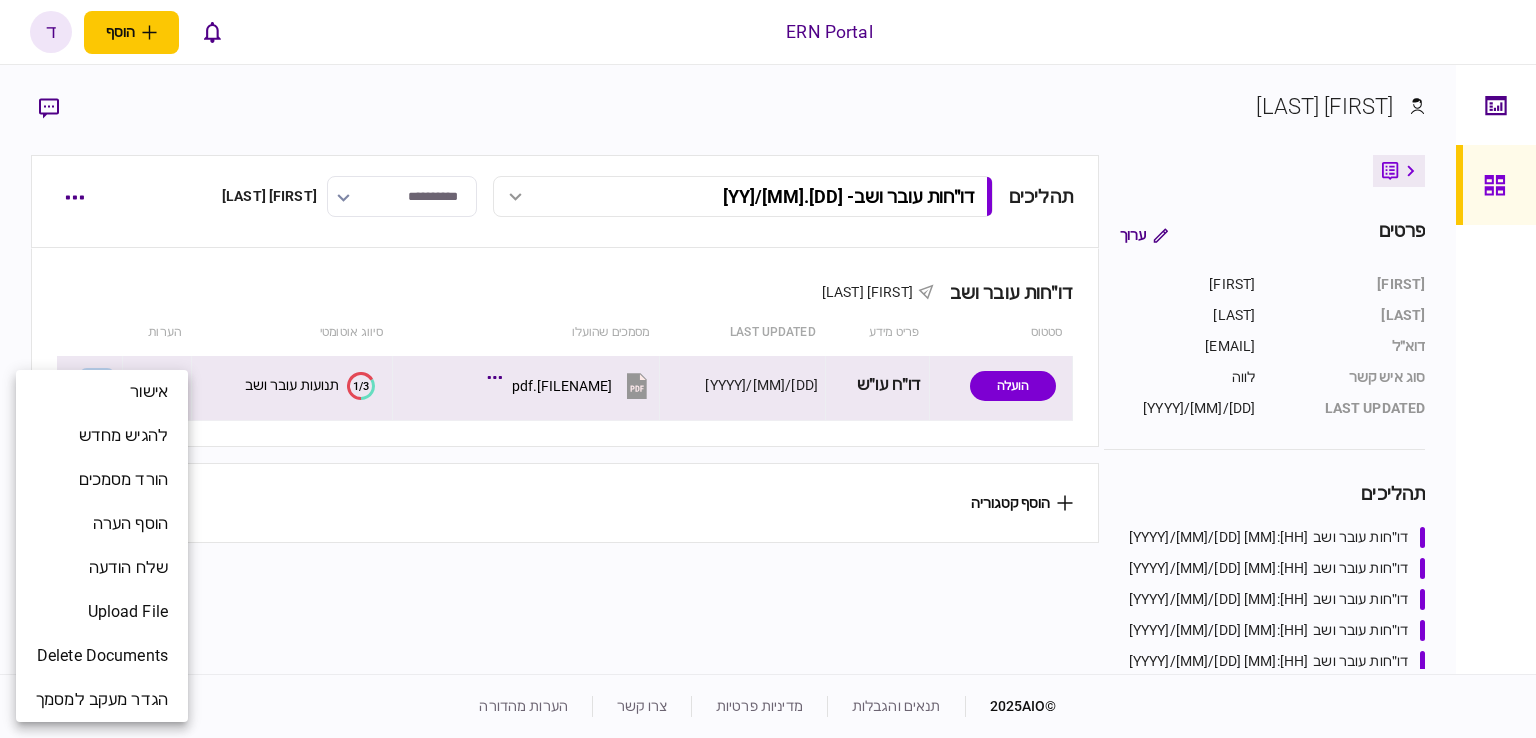 click at bounding box center [768, 369] 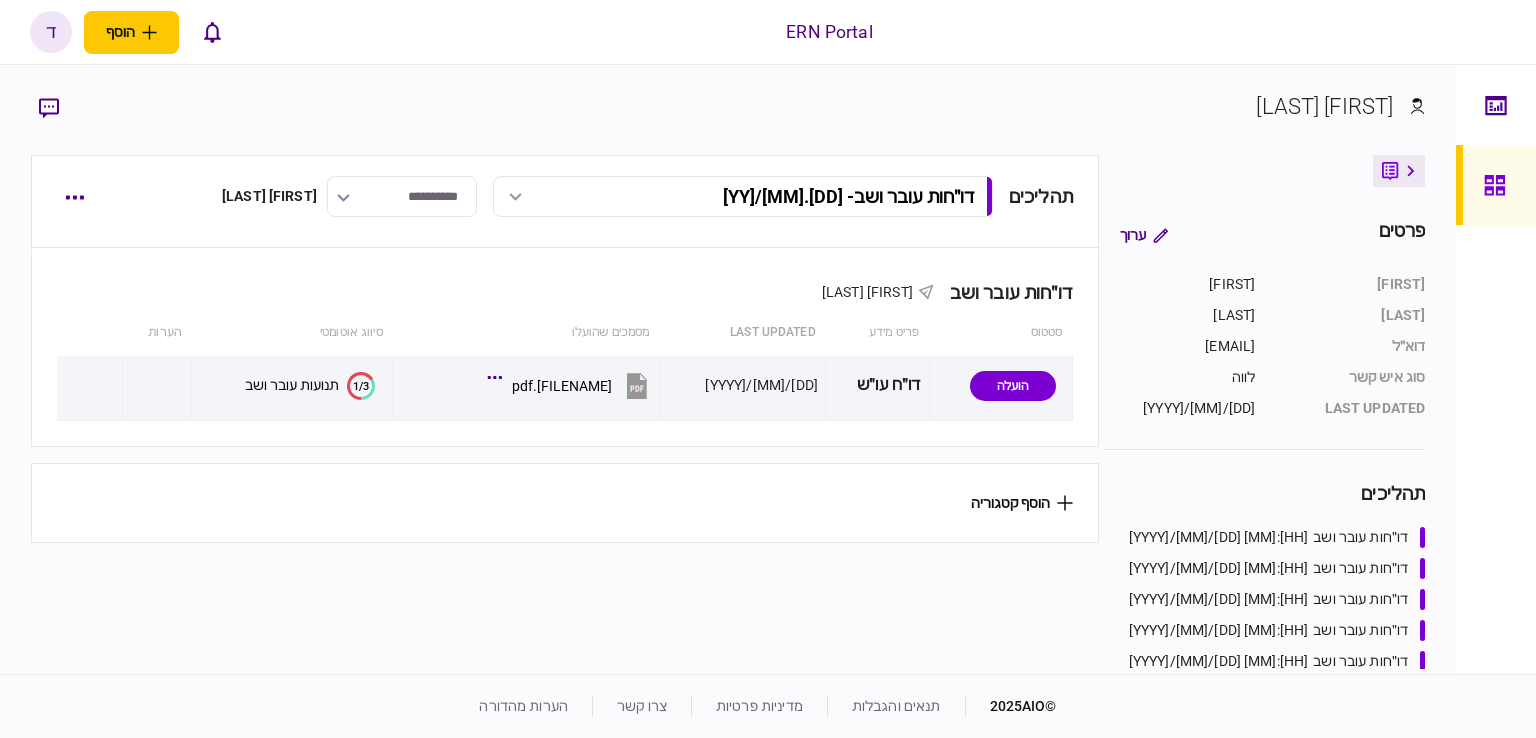 click on "אישור להגיש מחדש הורד מסמכים הוסף הערה שלח הודעה העלה קובץ מחק מסמכים הגדר מעקב למסמך" at bounding box center (768, 369) 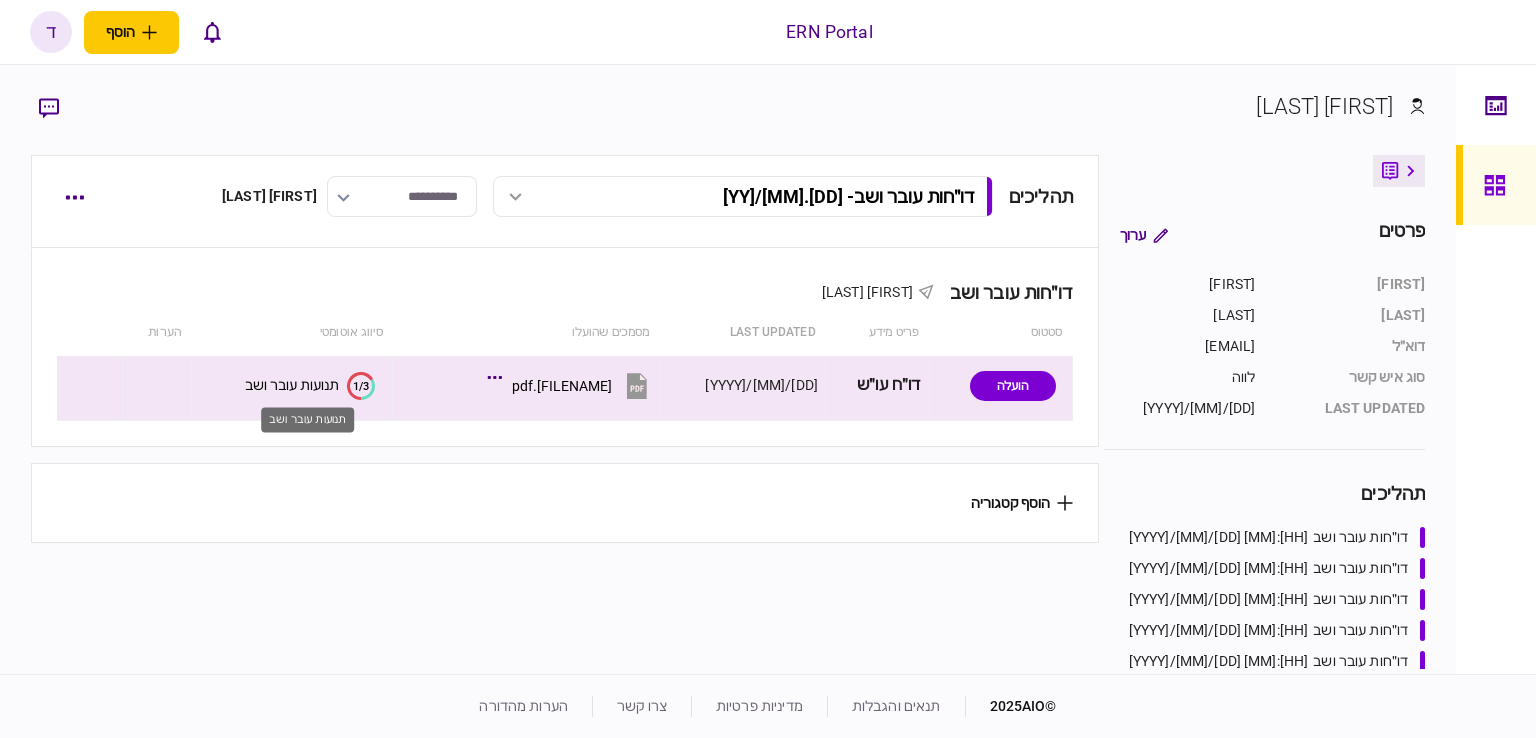 click on "תנועות עובר ושב" at bounding box center [292, 385] 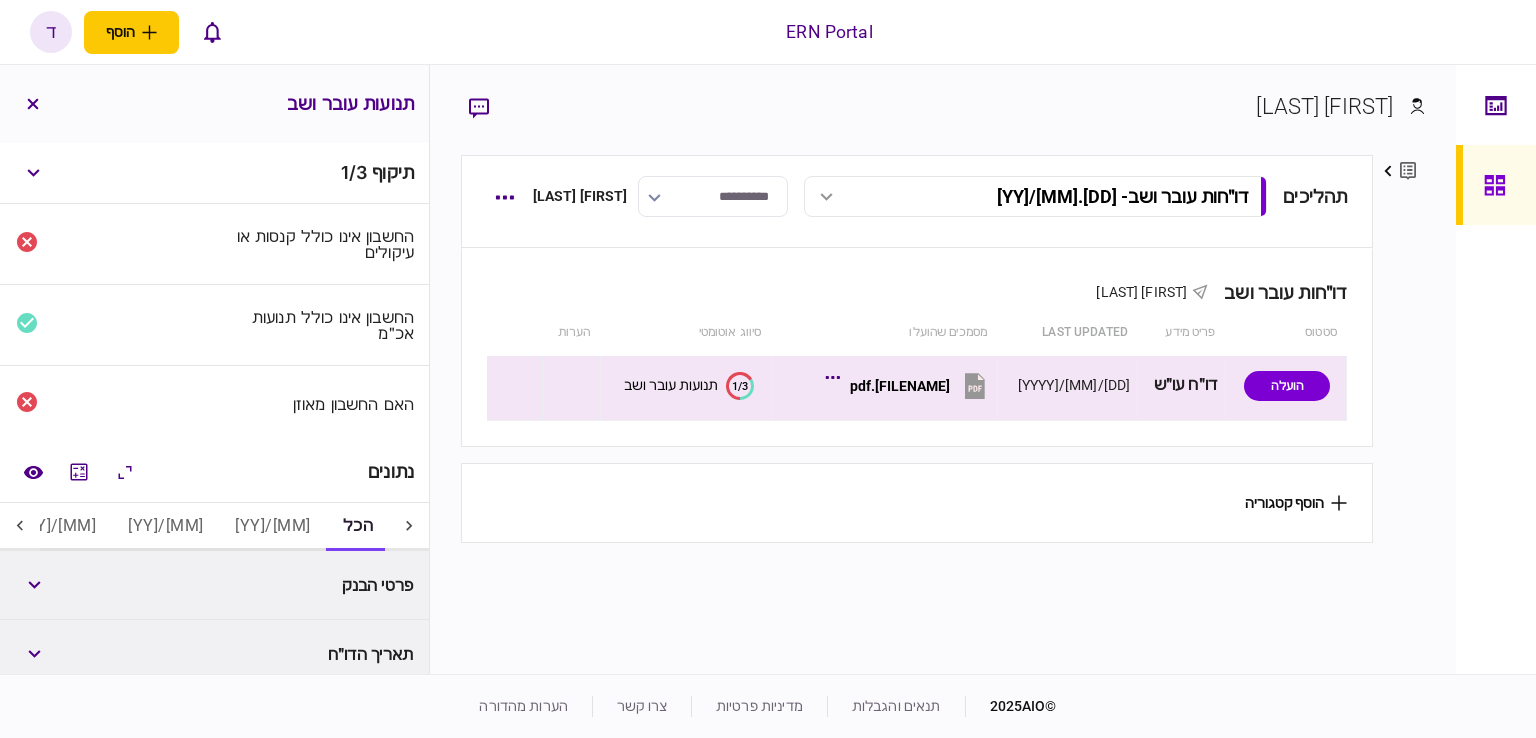click on "החשבון אינו כולל קנסות או עיקולים" at bounding box center (319, 244) 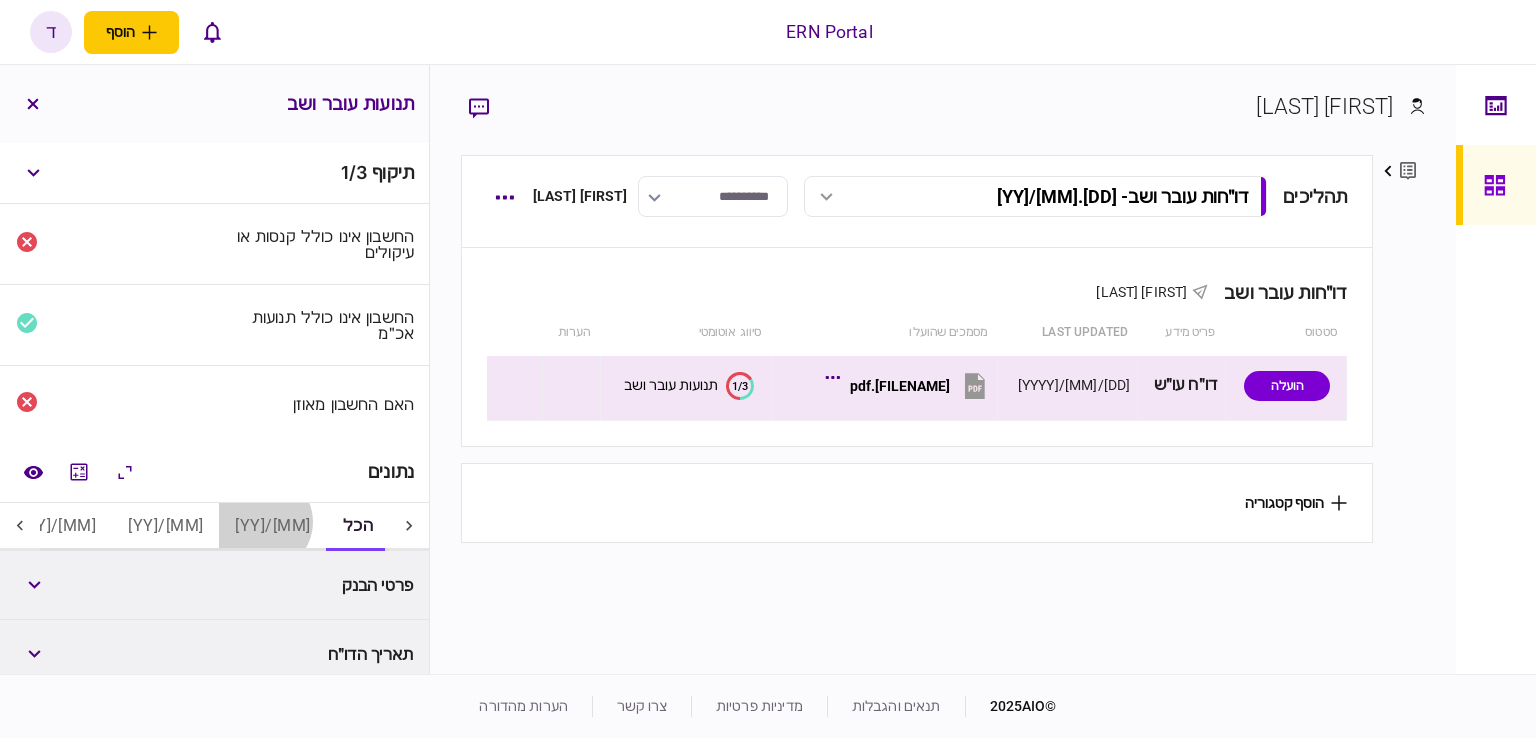 click on "02/05" at bounding box center (272, 527) 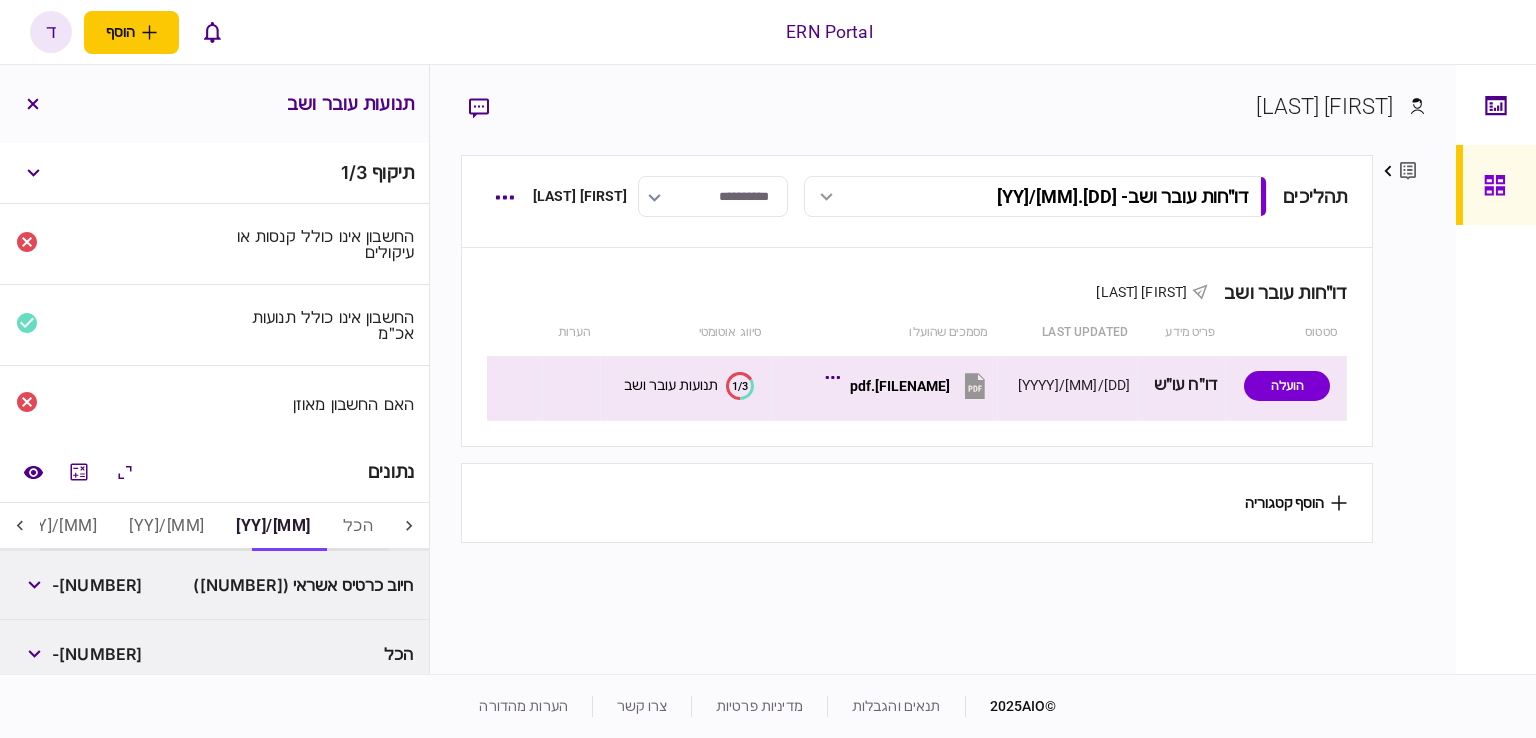 scroll, scrollTop: 15, scrollLeft: 0, axis: vertical 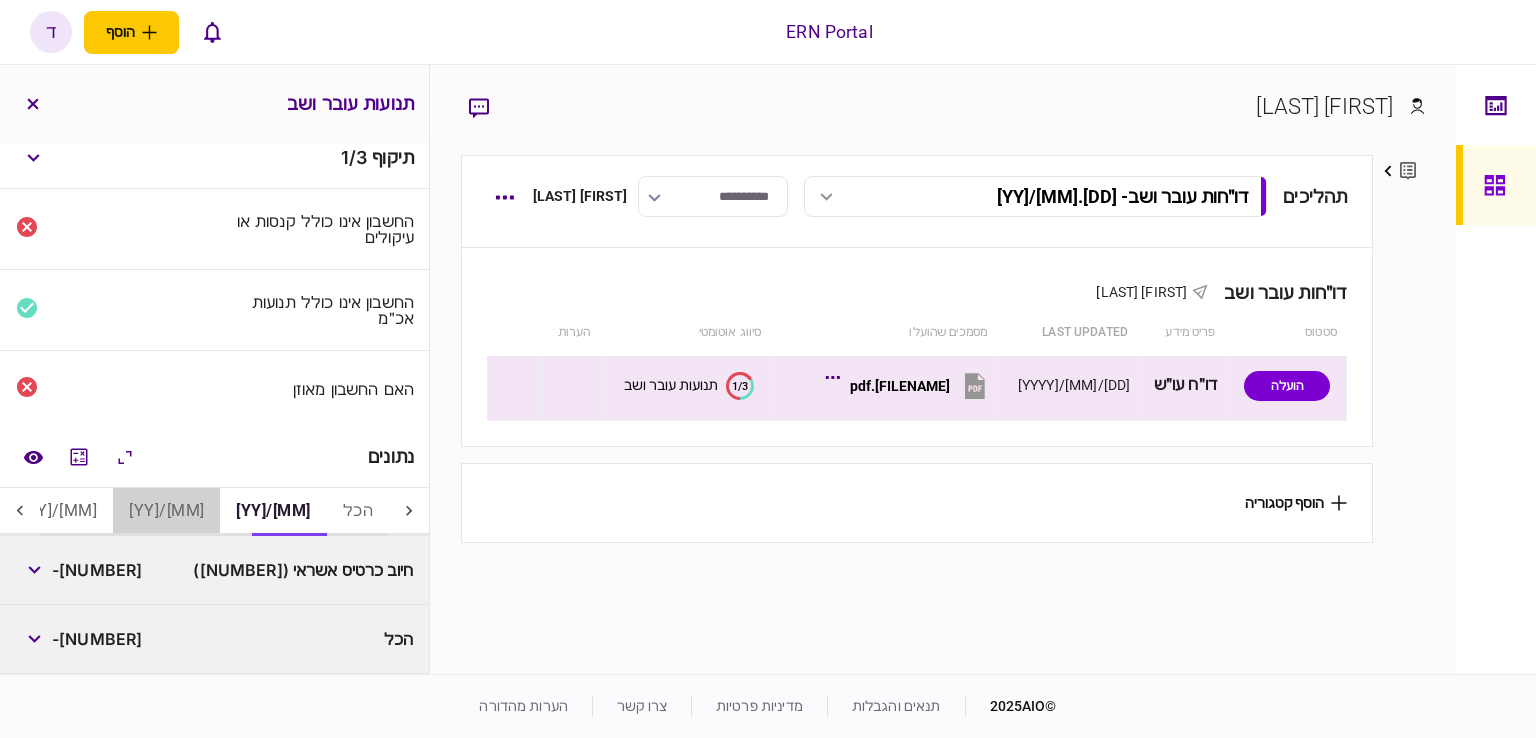 click on "03/20" at bounding box center [166, 512] 